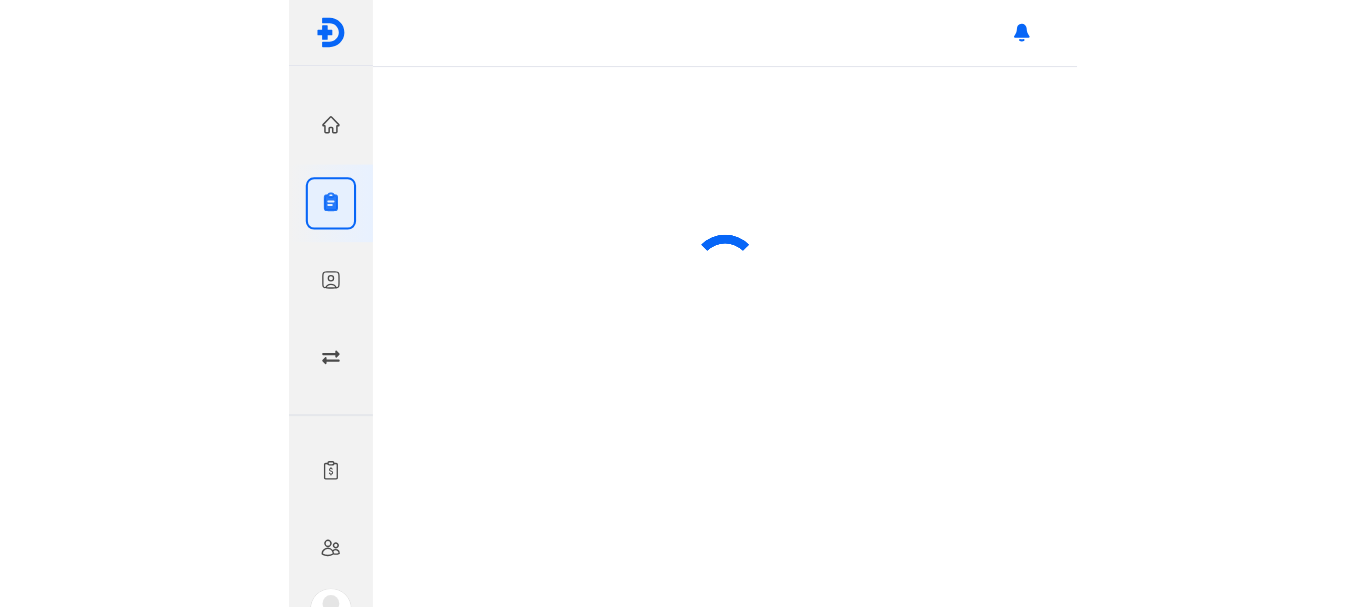 scroll, scrollTop: 0, scrollLeft: 0, axis: both 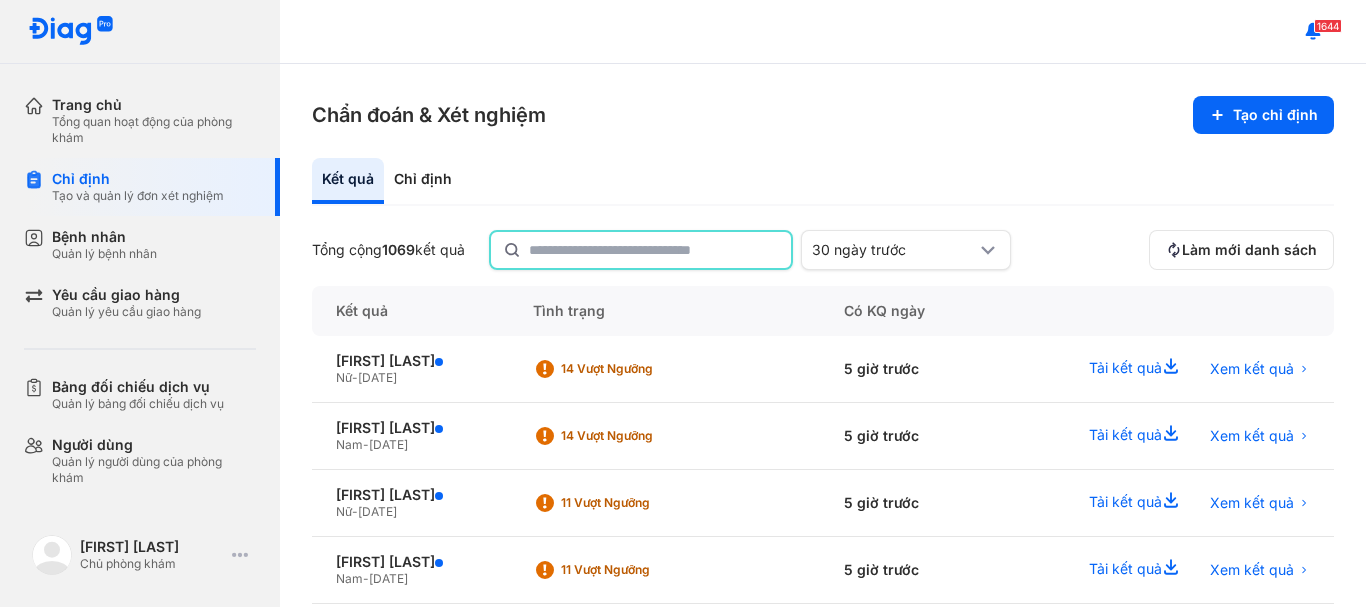 click 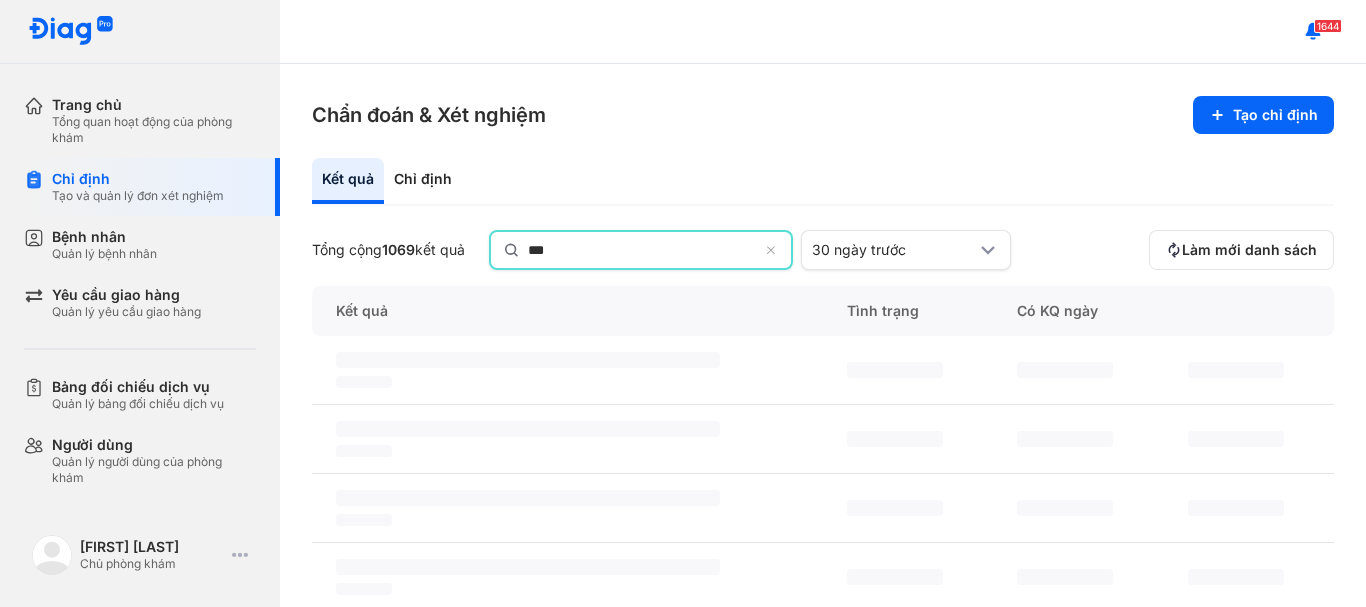 type on "***" 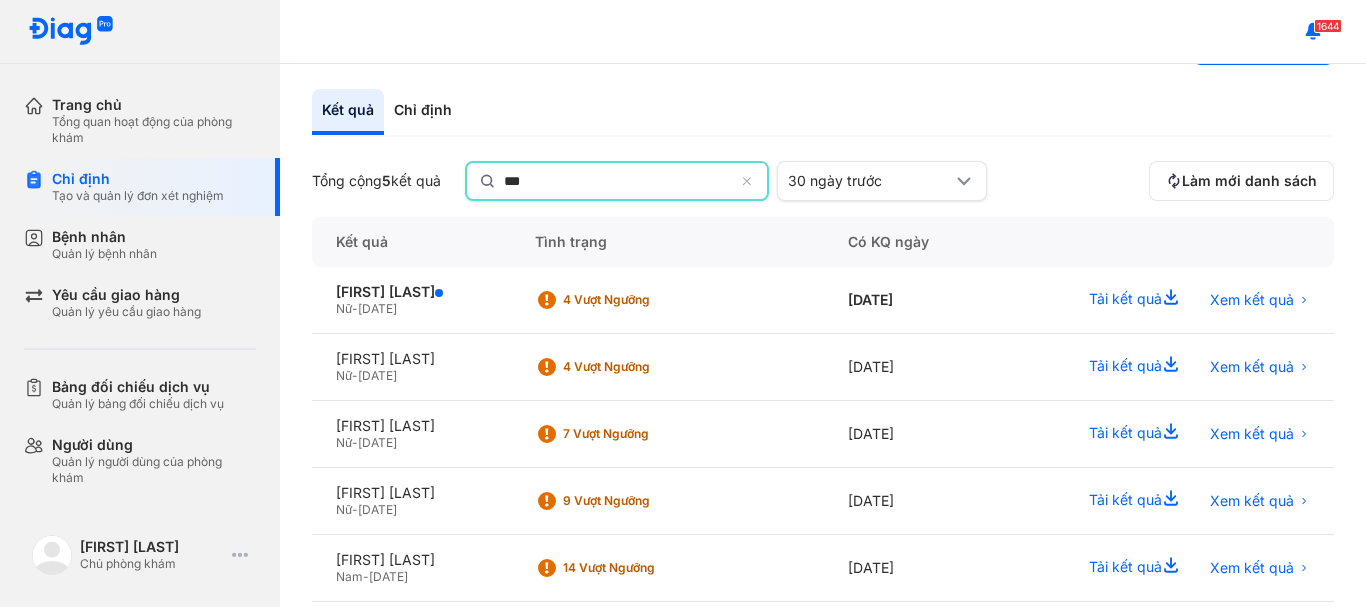 scroll, scrollTop: 73, scrollLeft: 0, axis: vertical 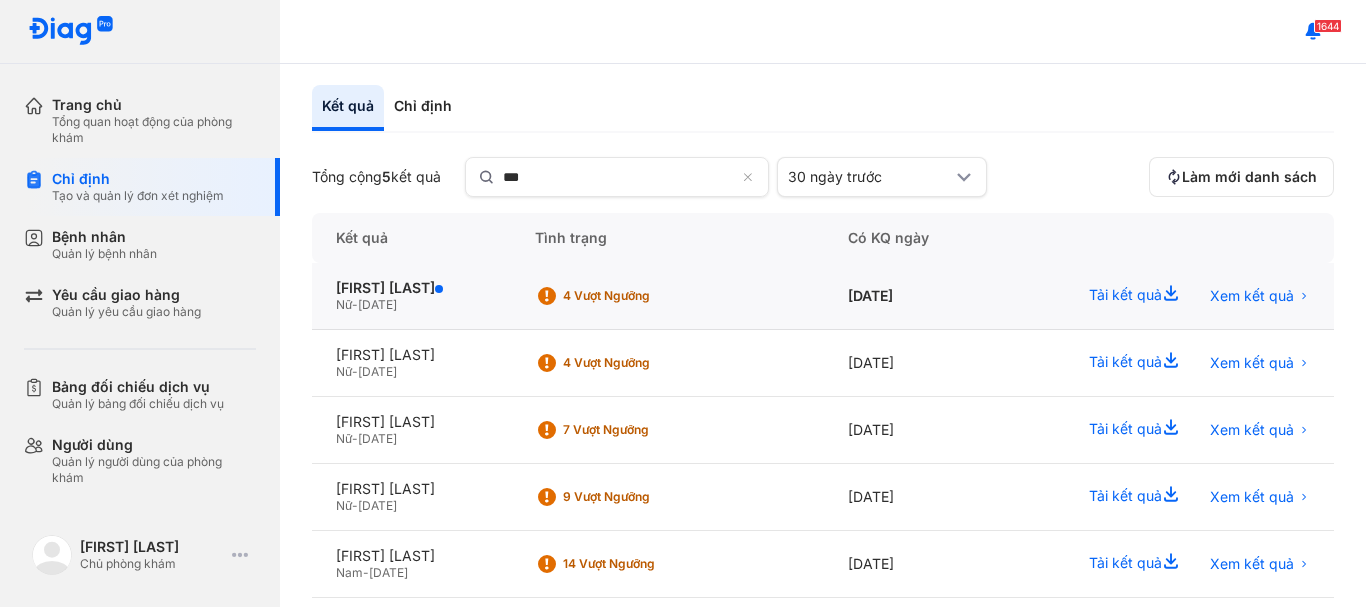 click on "4 Vượt ngưỡng" 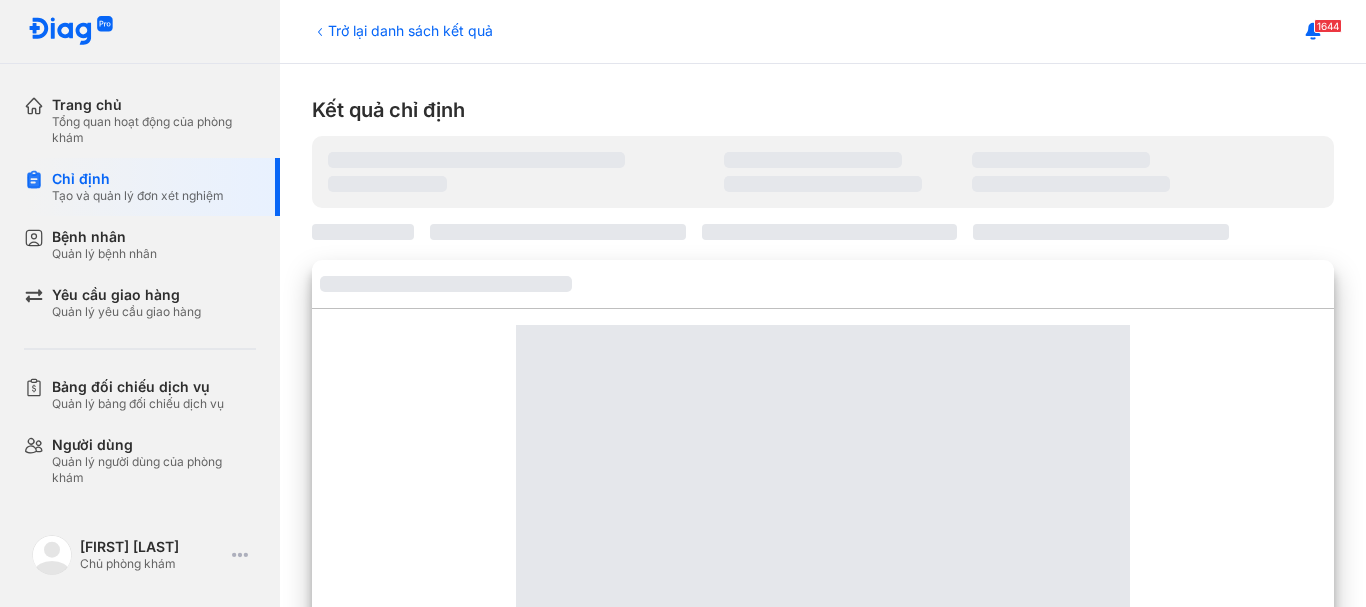 scroll, scrollTop: 0, scrollLeft: 0, axis: both 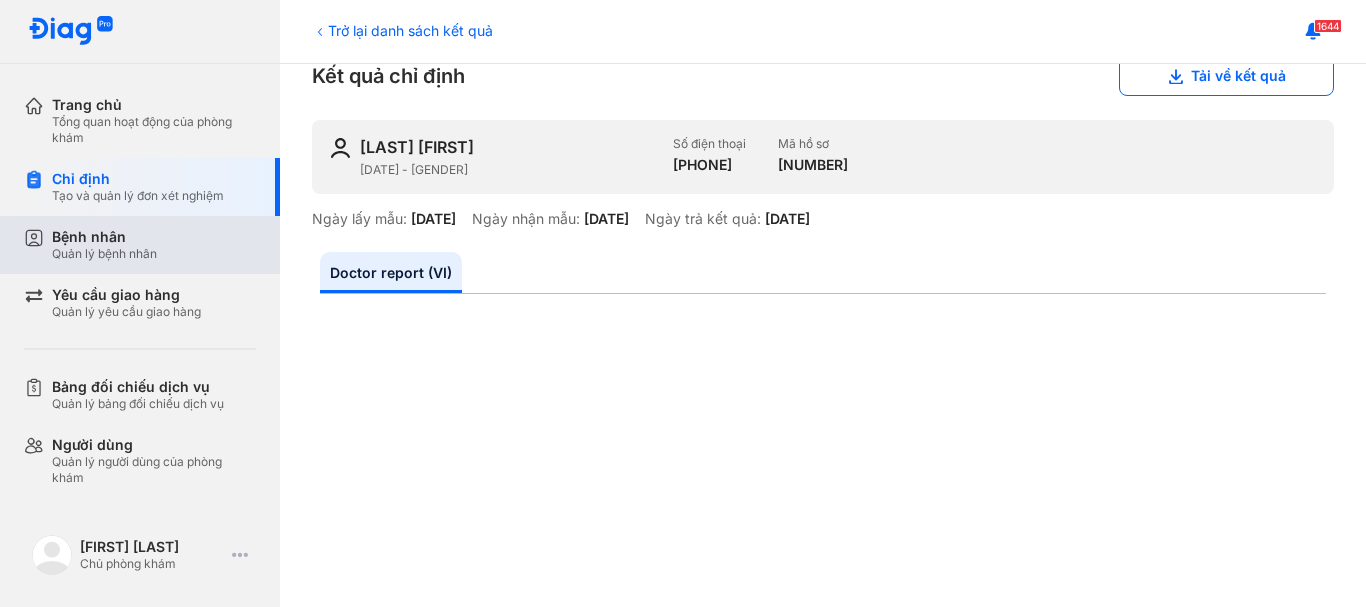 click on "Bệnh nhân" at bounding box center [104, 237] 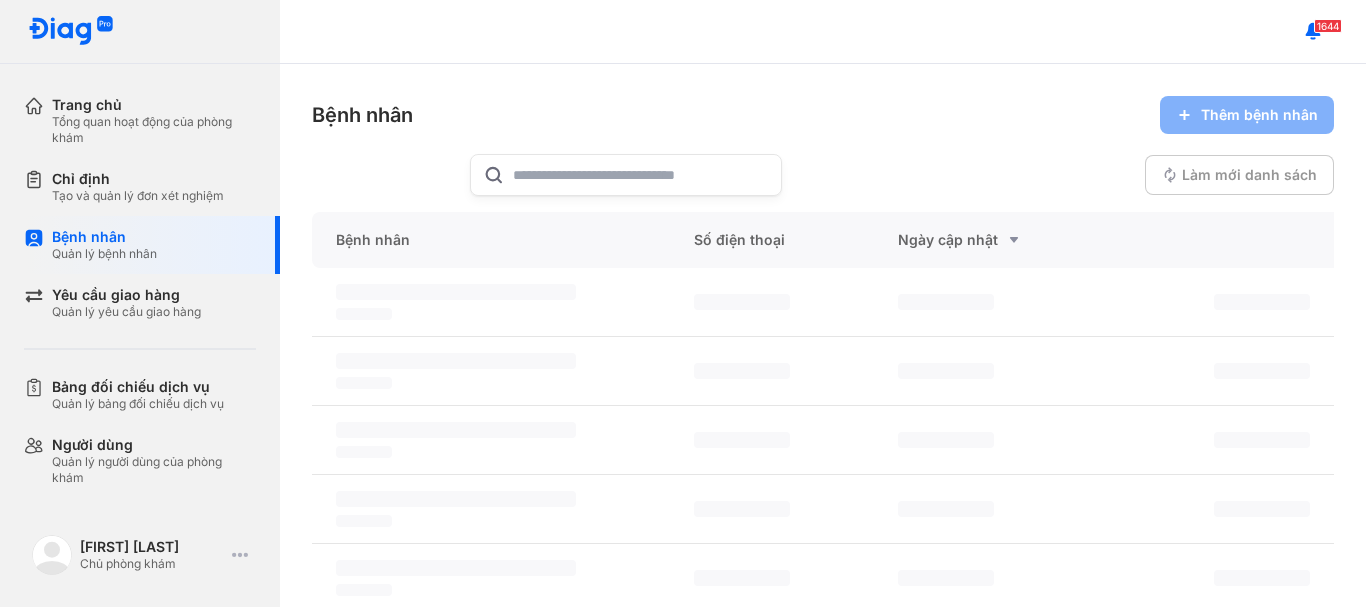 scroll, scrollTop: 0, scrollLeft: 0, axis: both 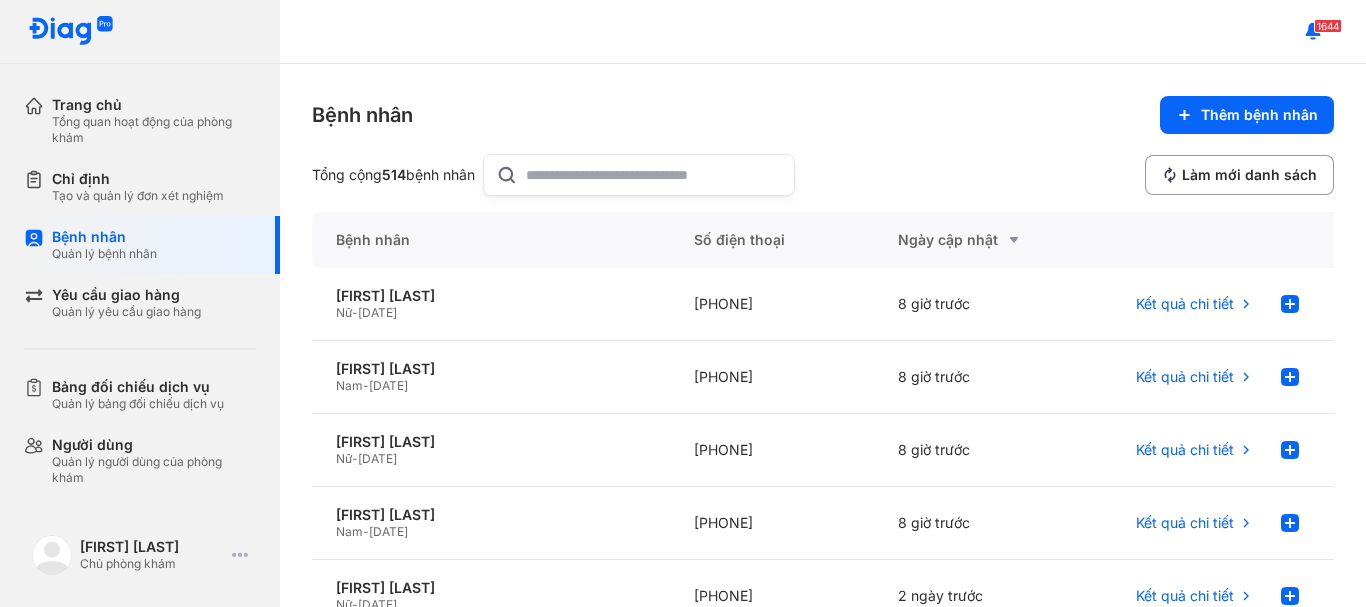click 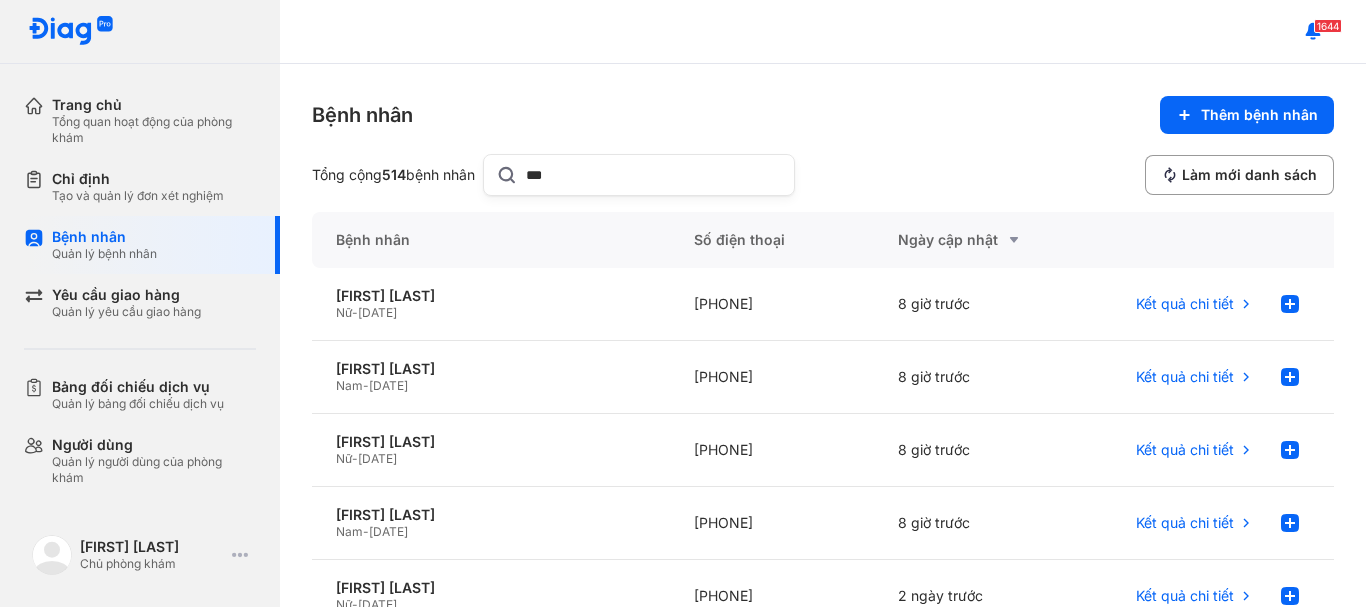click on "***" 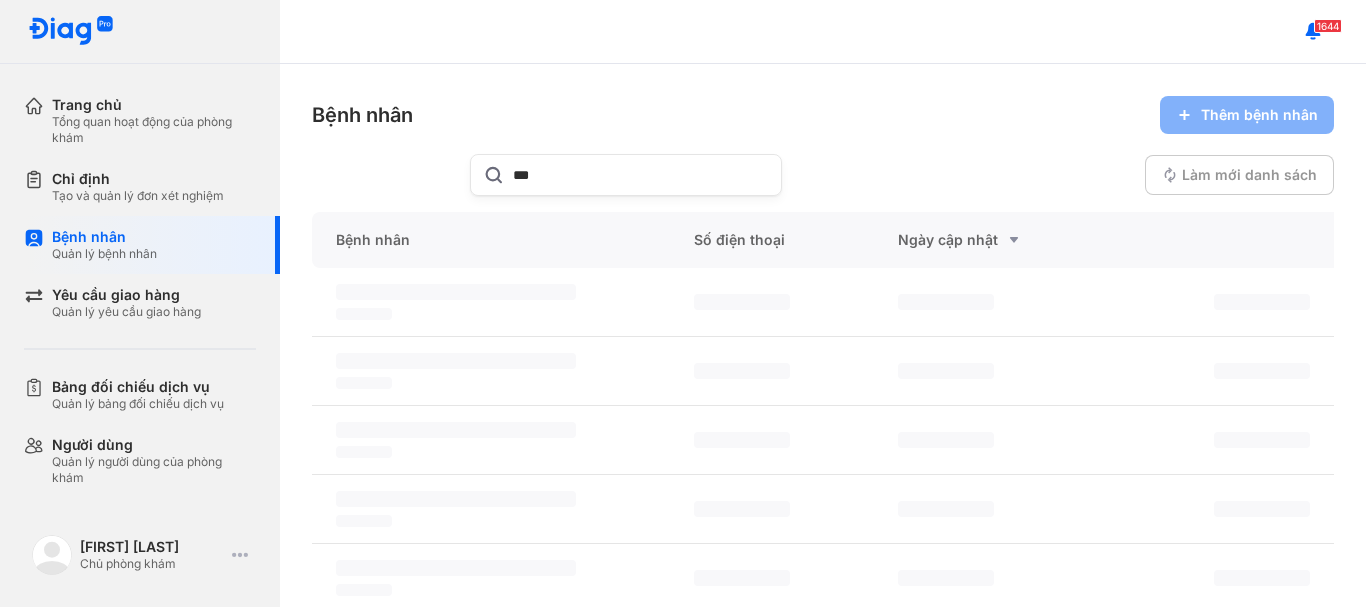 type on "***" 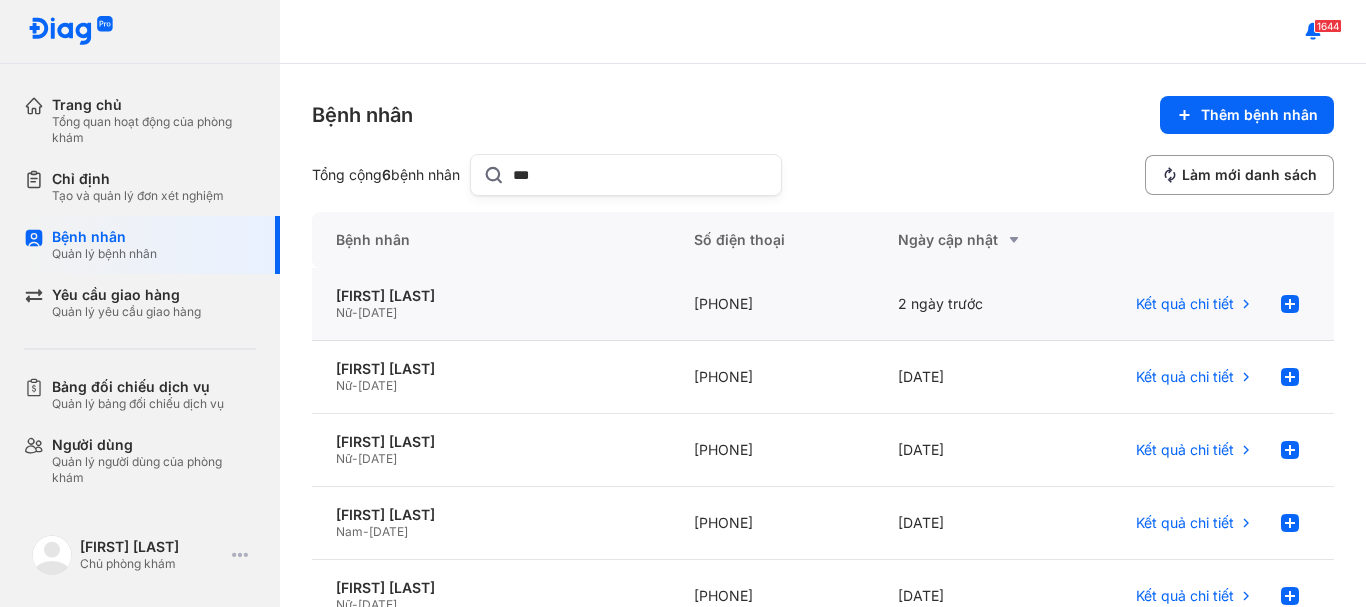 click on "2 ngày trước" 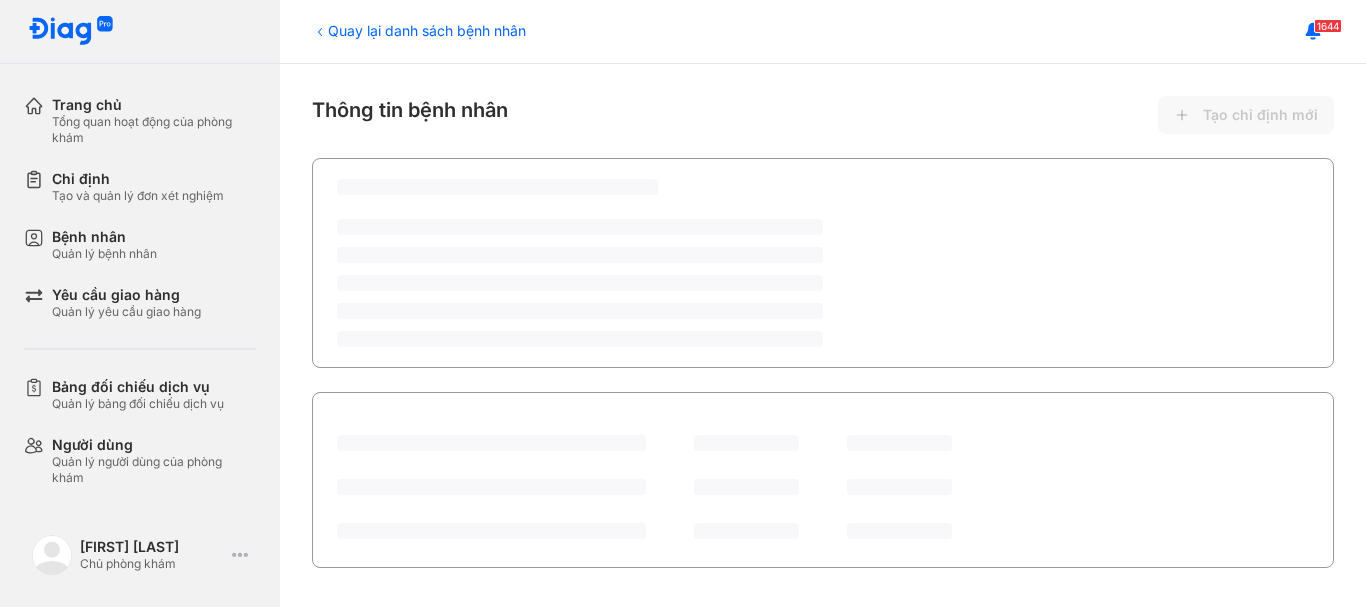 scroll, scrollTop: 0, scrollLeft: 0, axis: both 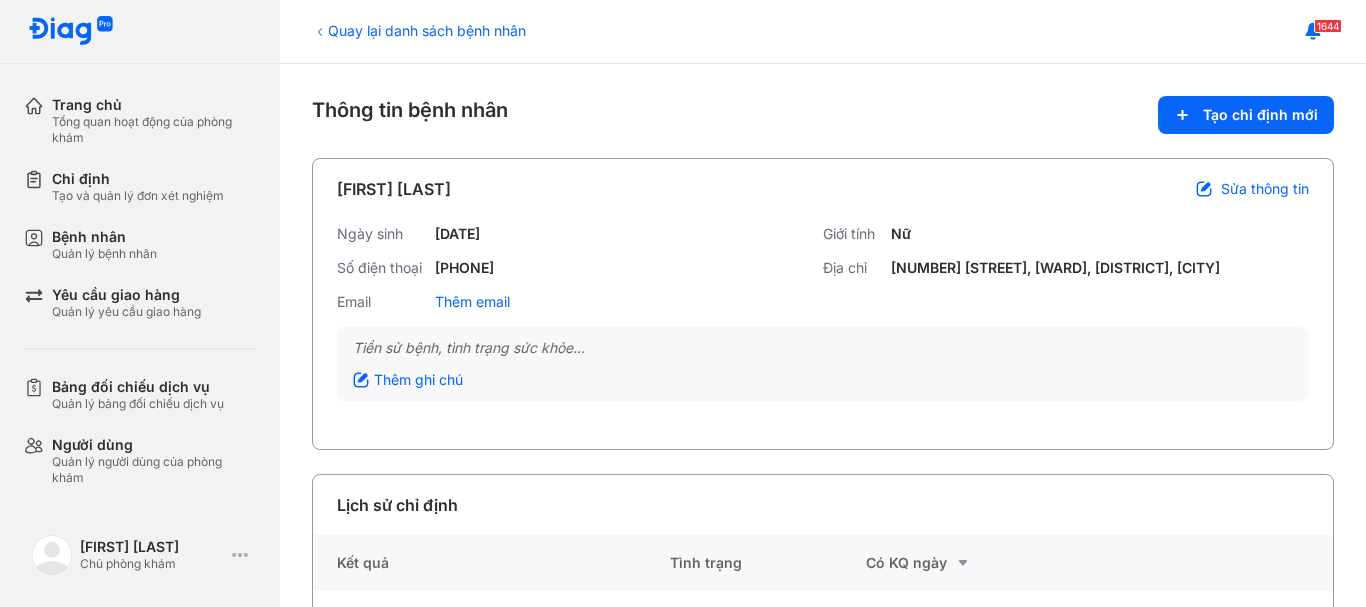 drag, startPoint x: 1341, startPoint y: 374, endPoint x: 1337, endPoint y: 440, distance: 66.1211 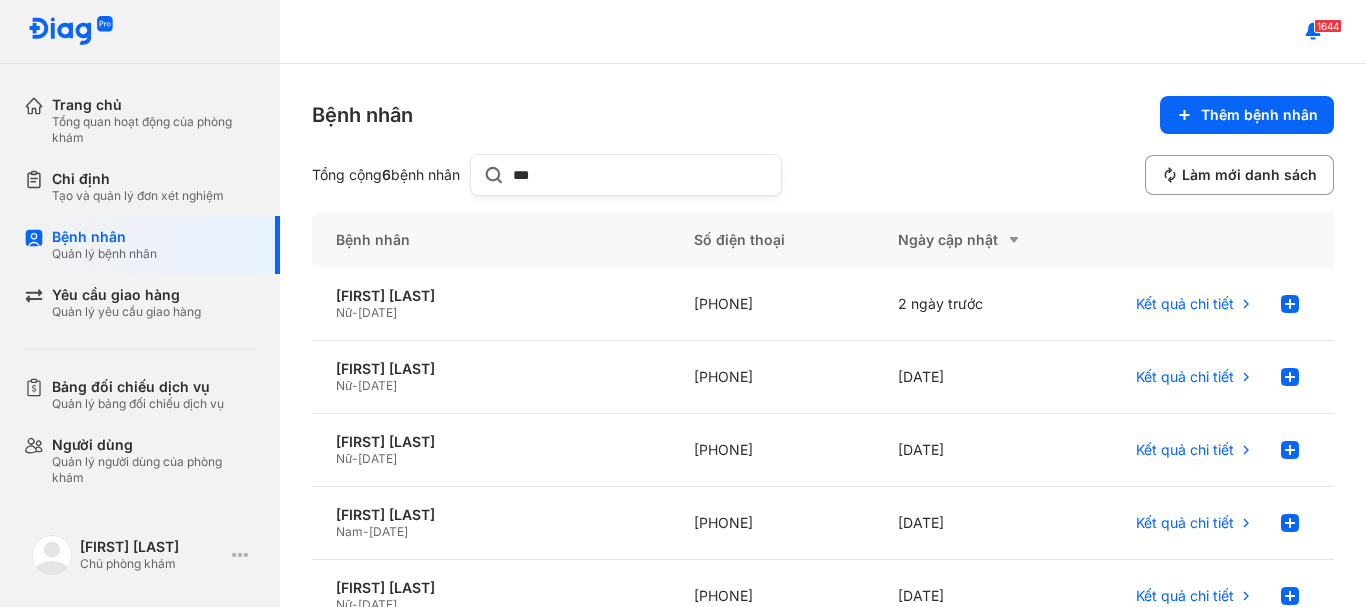 scroll, scrollTop: 0, scrollLeft: 0, axis: both 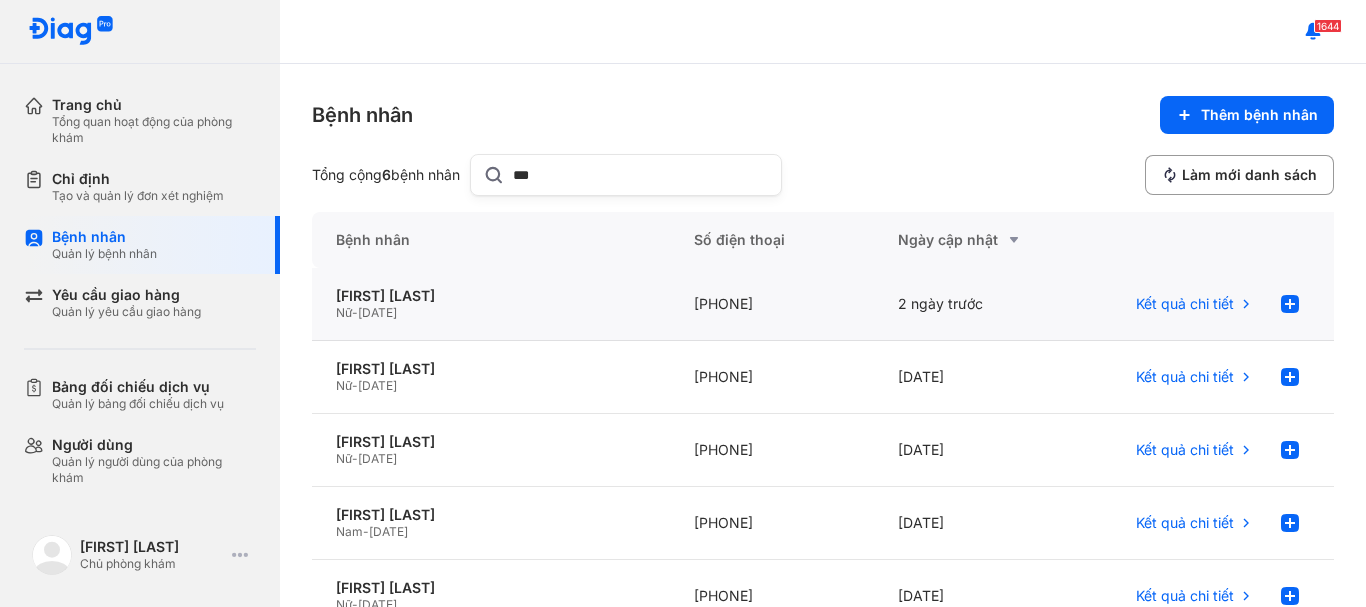 click on "[PHONE]" 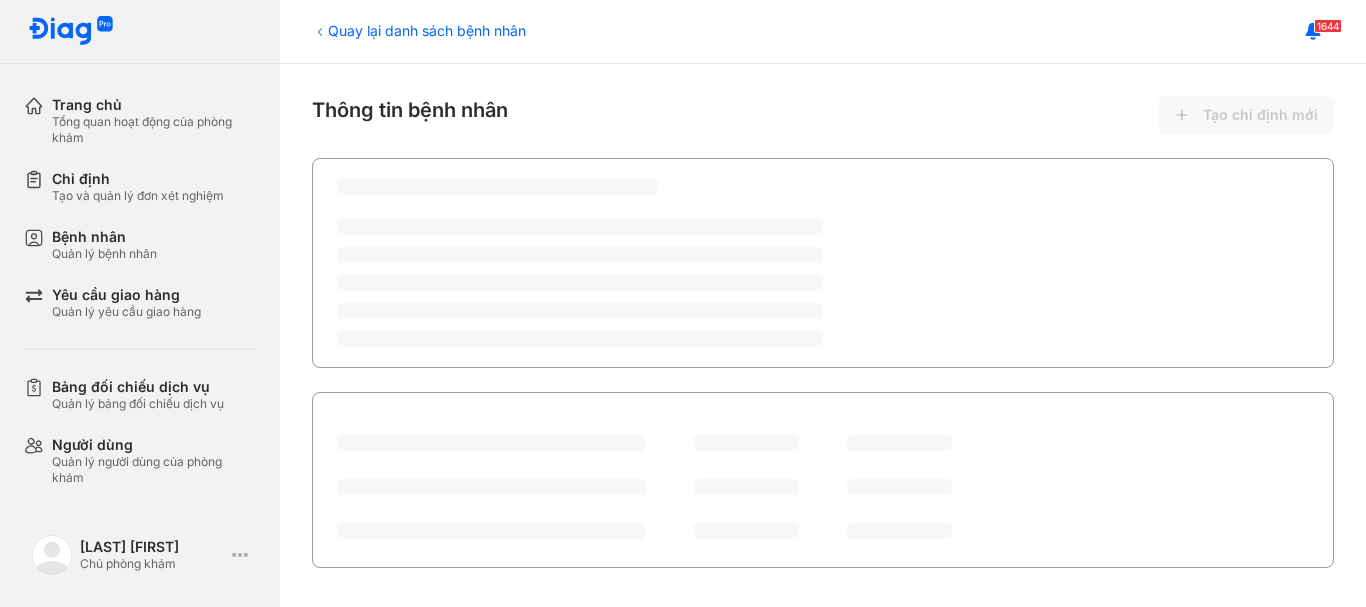 scroll, scrollTop: 0, scrollLeft: 0, axis: both 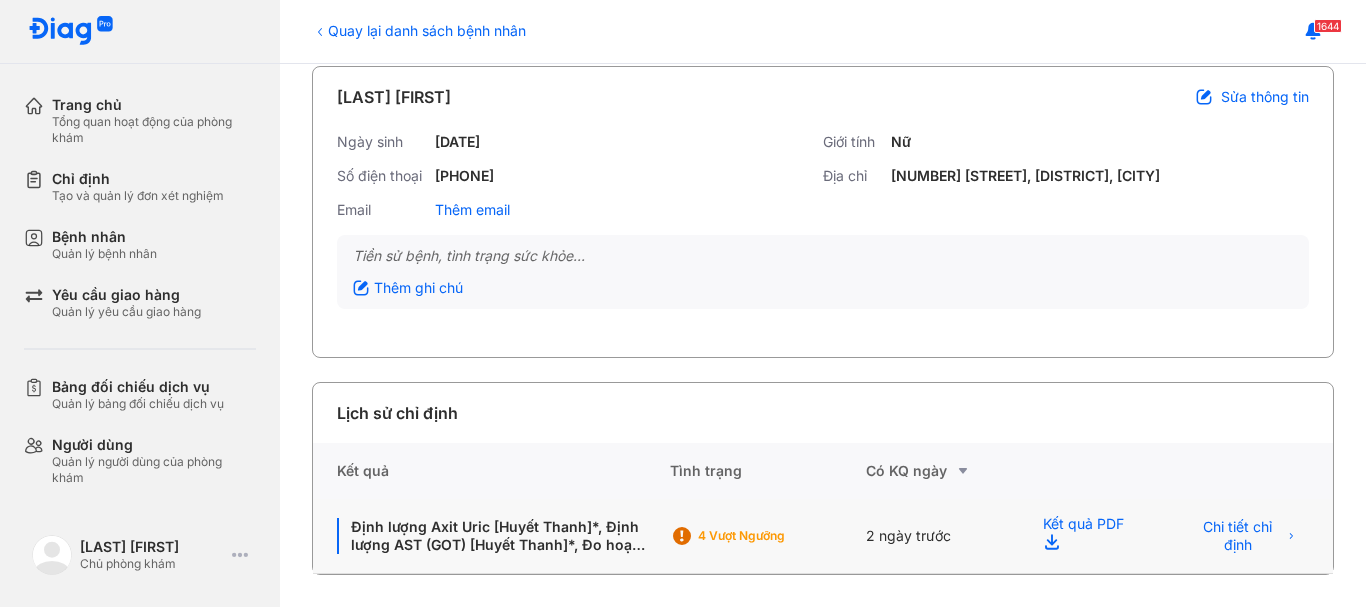 click on "4 Vượt ngưỡng" 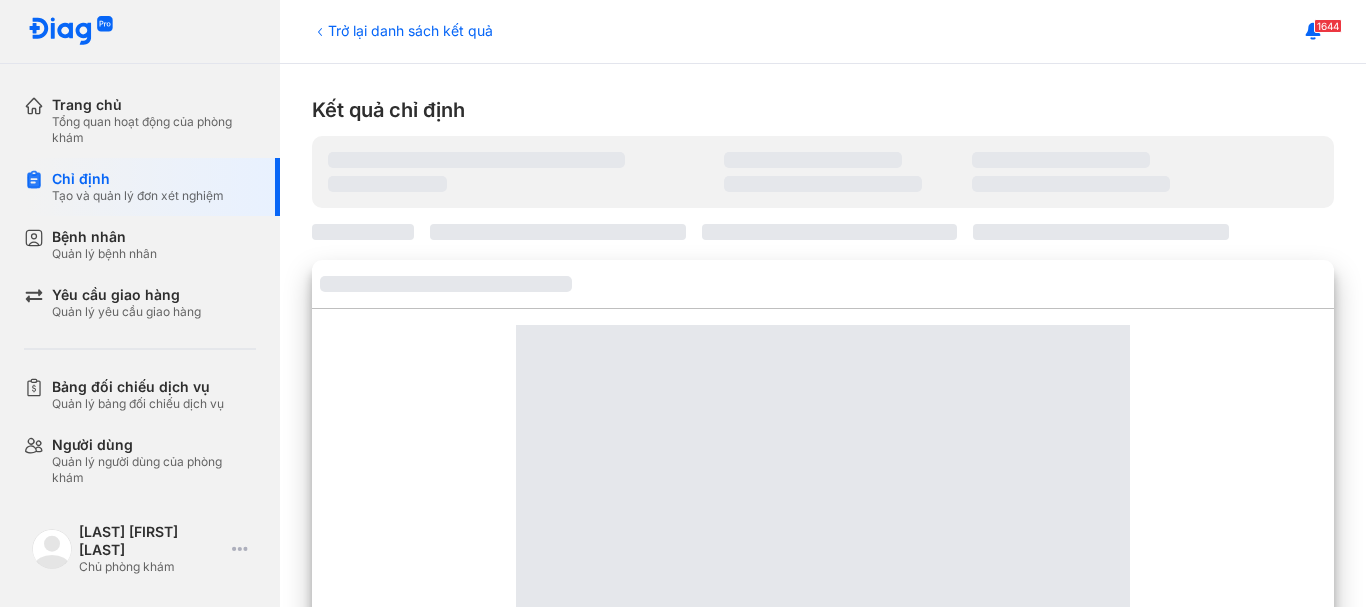 scroll, scrollTop: 0, scrollLeft: 0, axis: both 